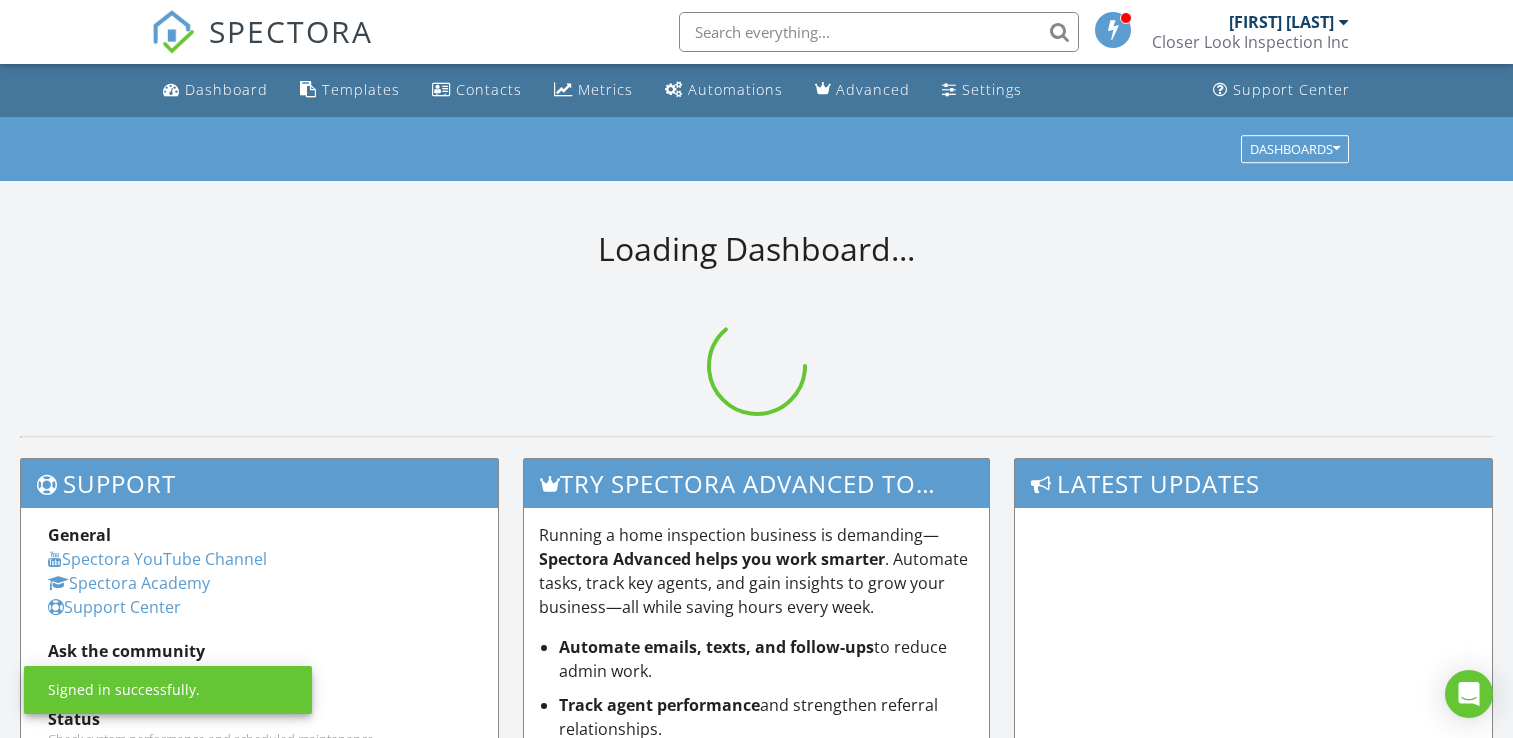 scroll, scrollTop: 0, scrollLeft: 0, axis: both 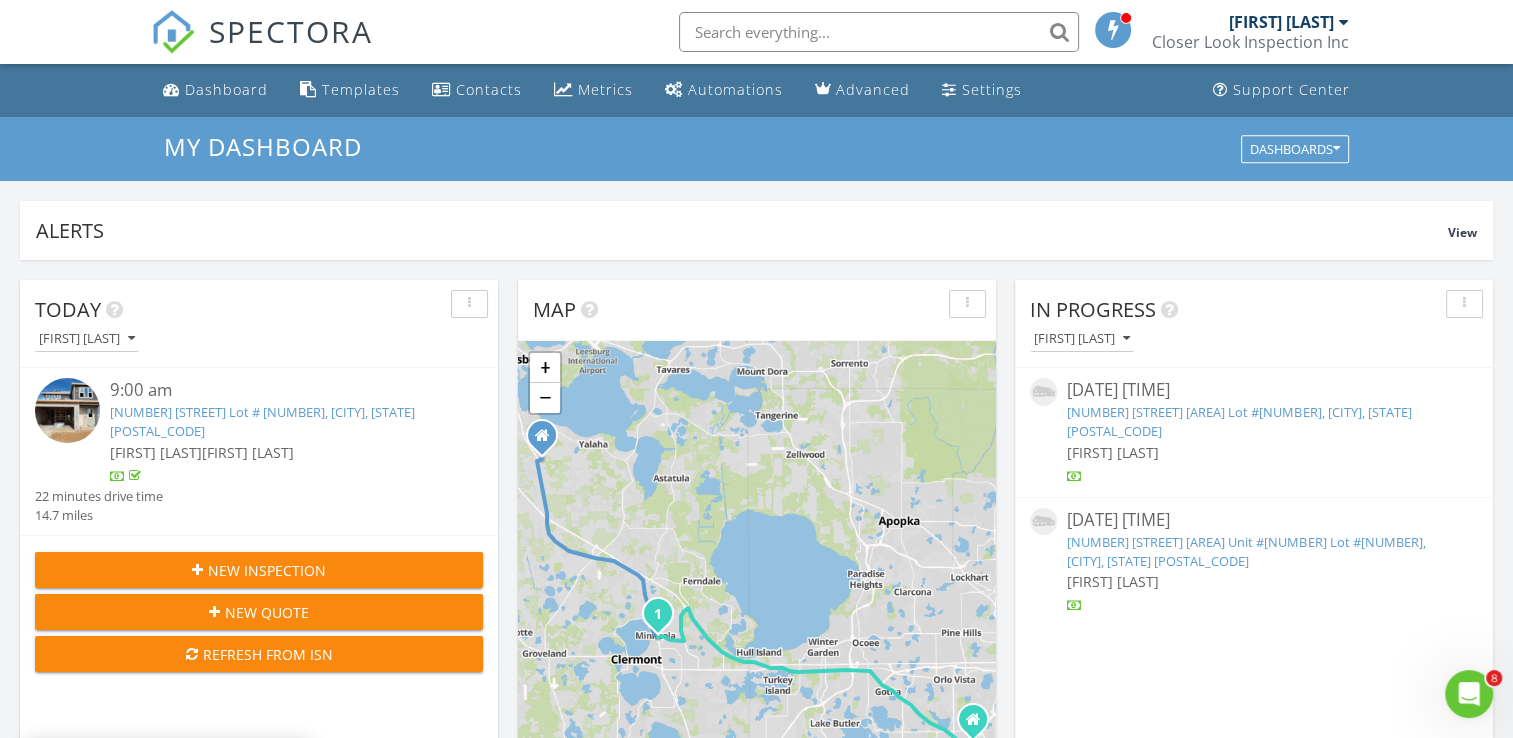 click on "Closer Look Inspection Inc" at bounding box center (1250, 42) 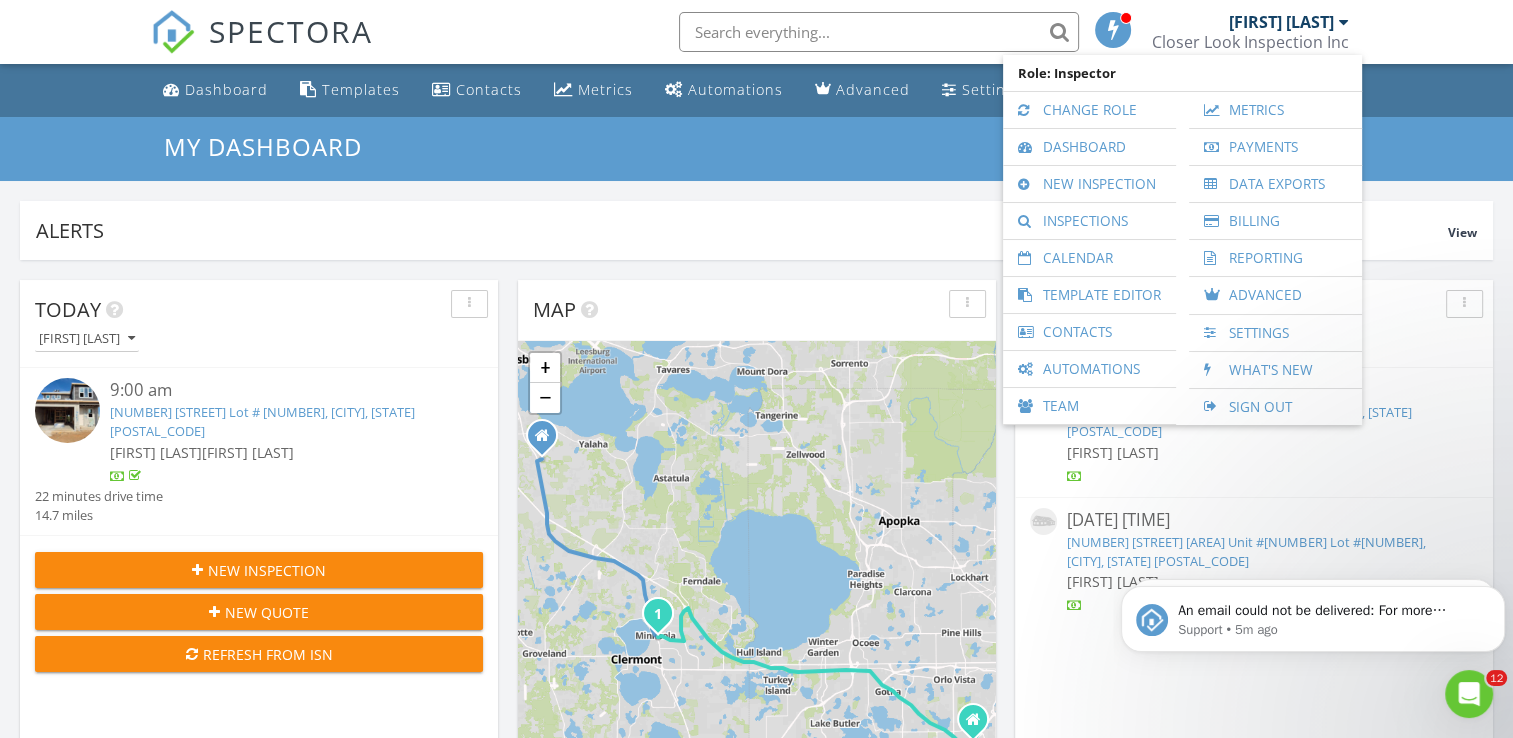 scroll, scrollTop: 0, scrollLeft: 0, axis: both 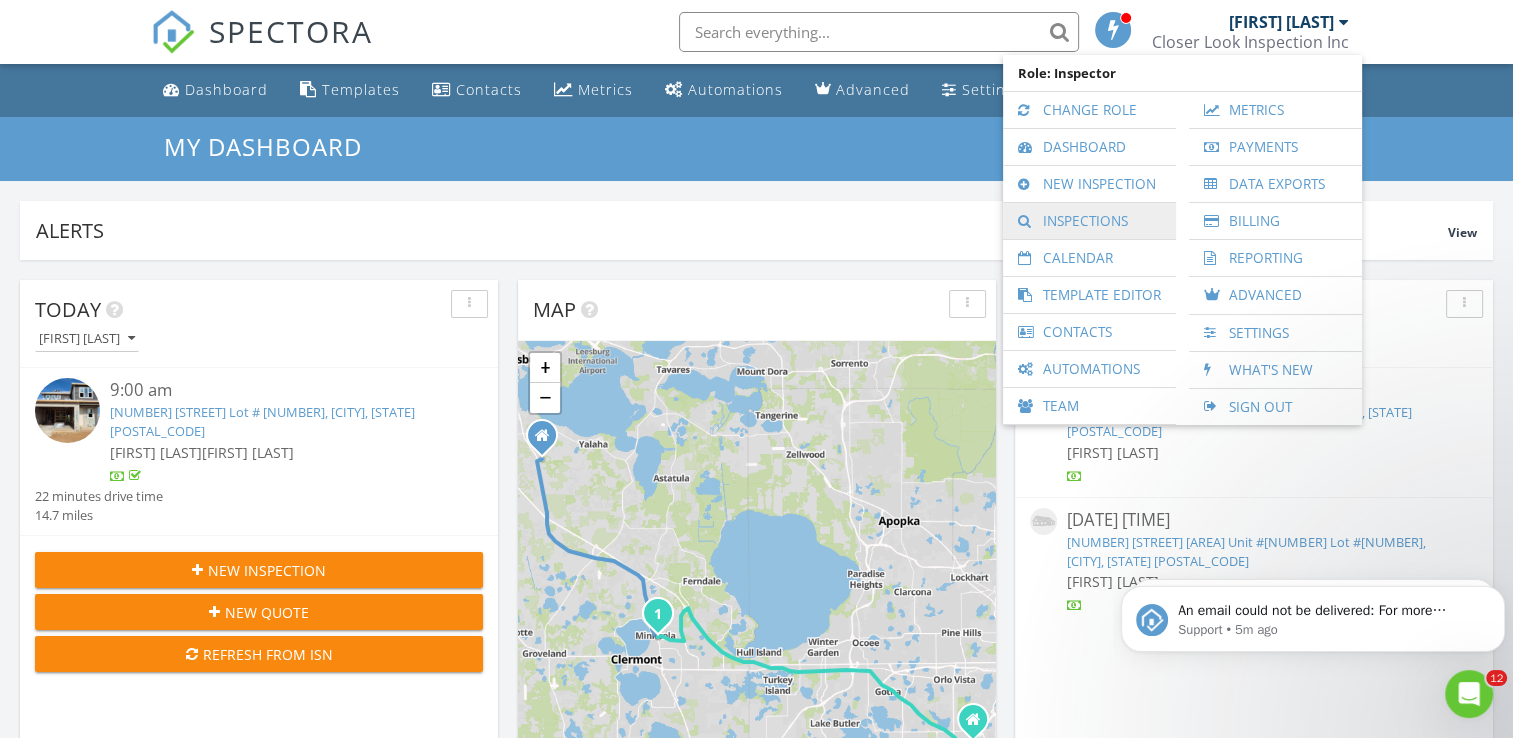 click on "Inspections" at bounding box center (1089, 221) 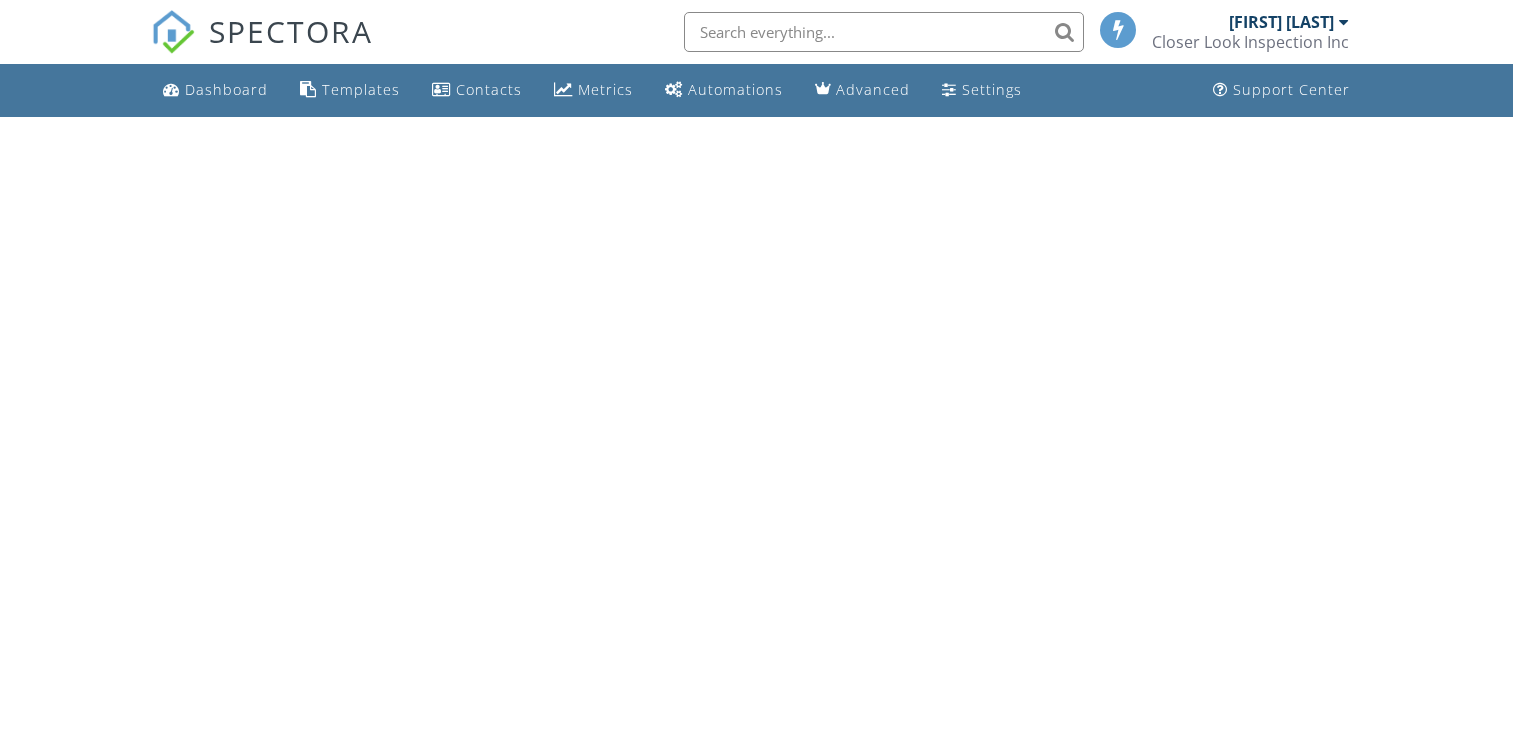 scroll, scrollTop: 0, scrollLeft: 0, axis: both 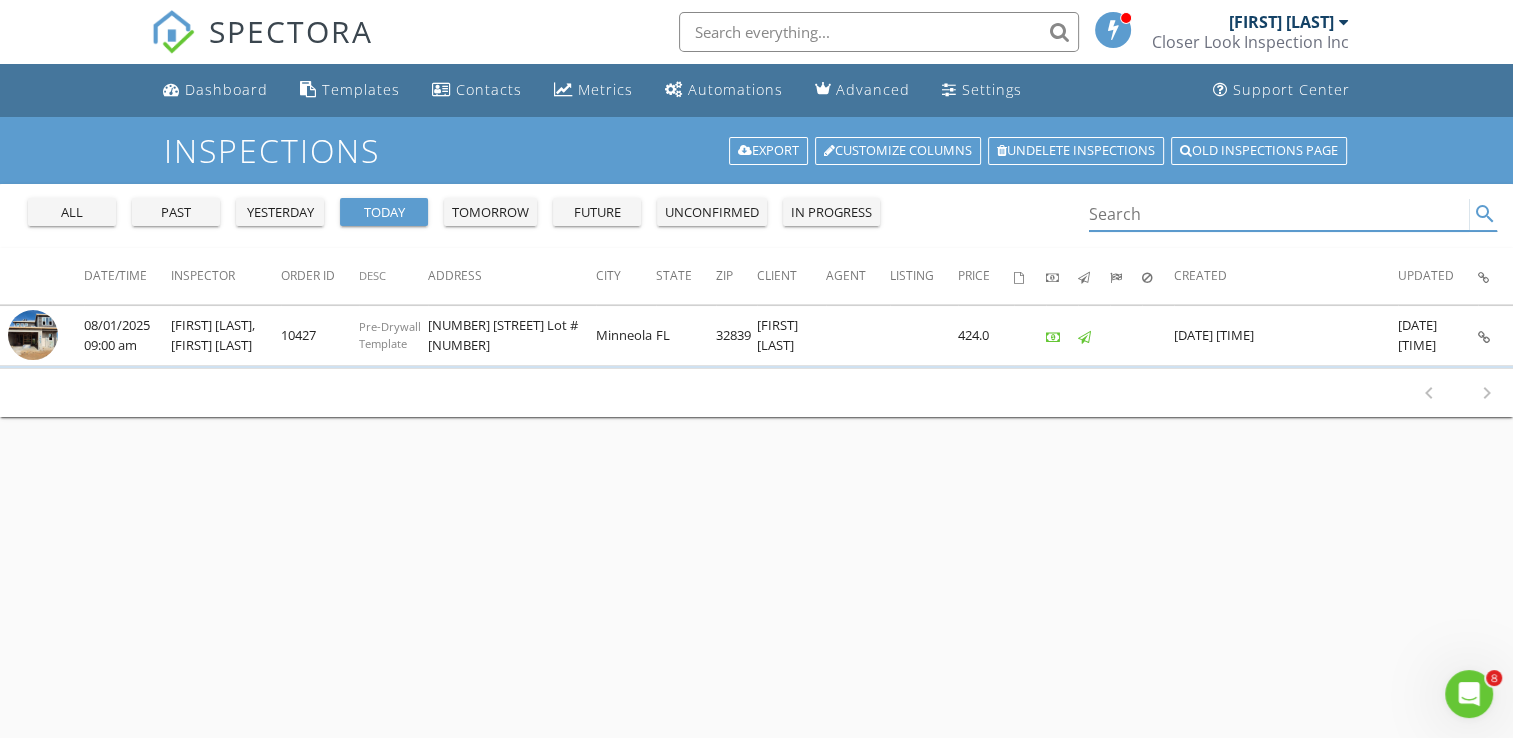 click at bounding box center [1279, 214] 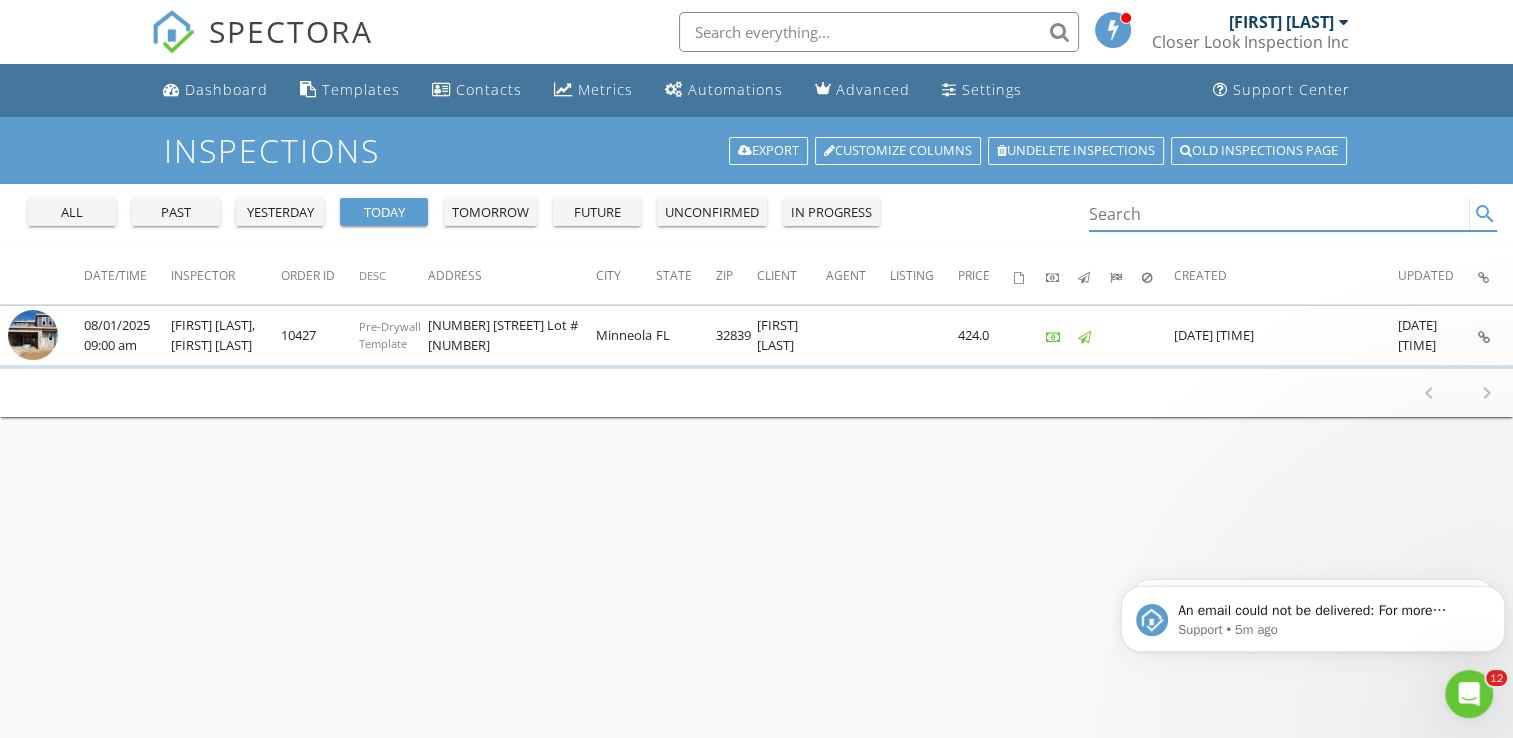 scroll, scrollTop: 0, scrollLeft: 0, axis: both 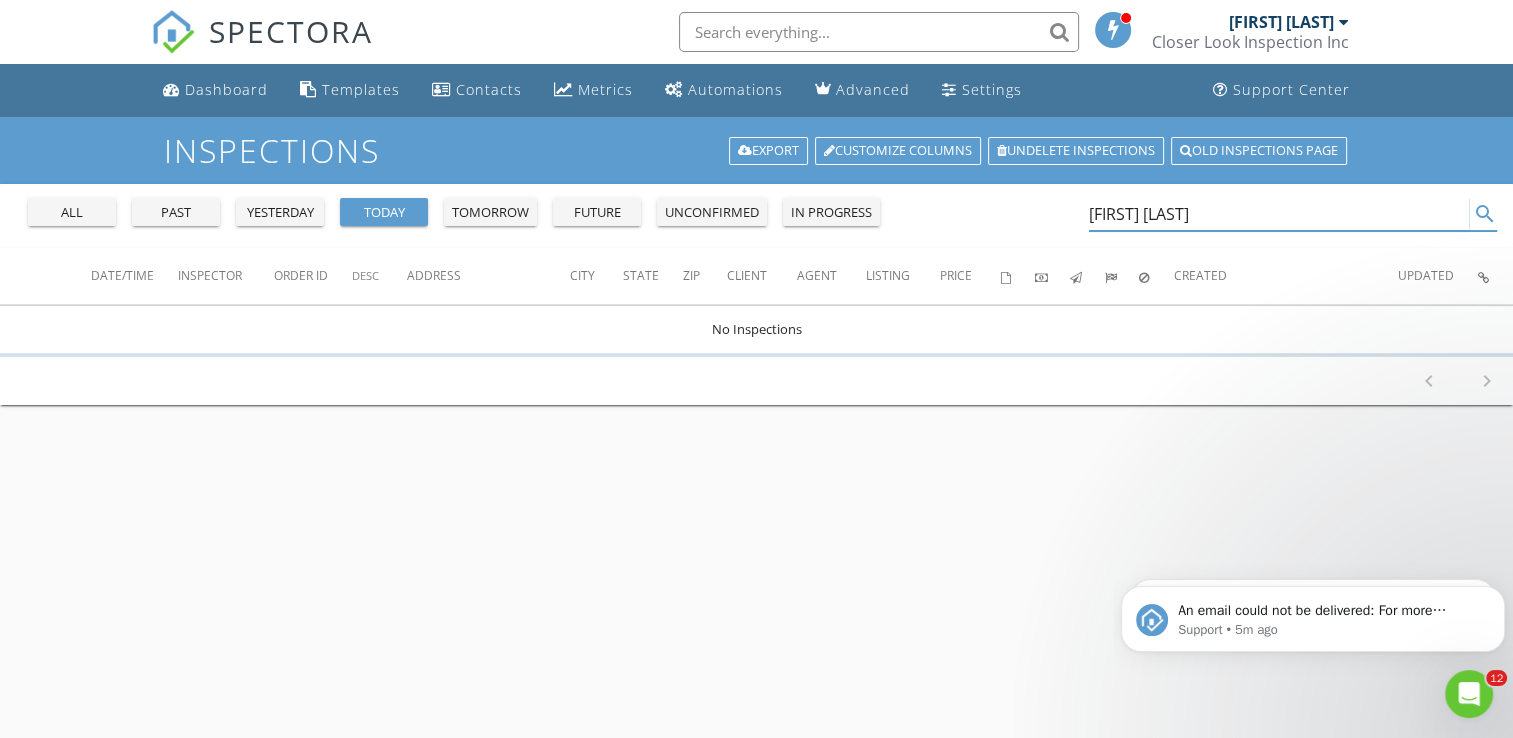 type on "Irene Smith" 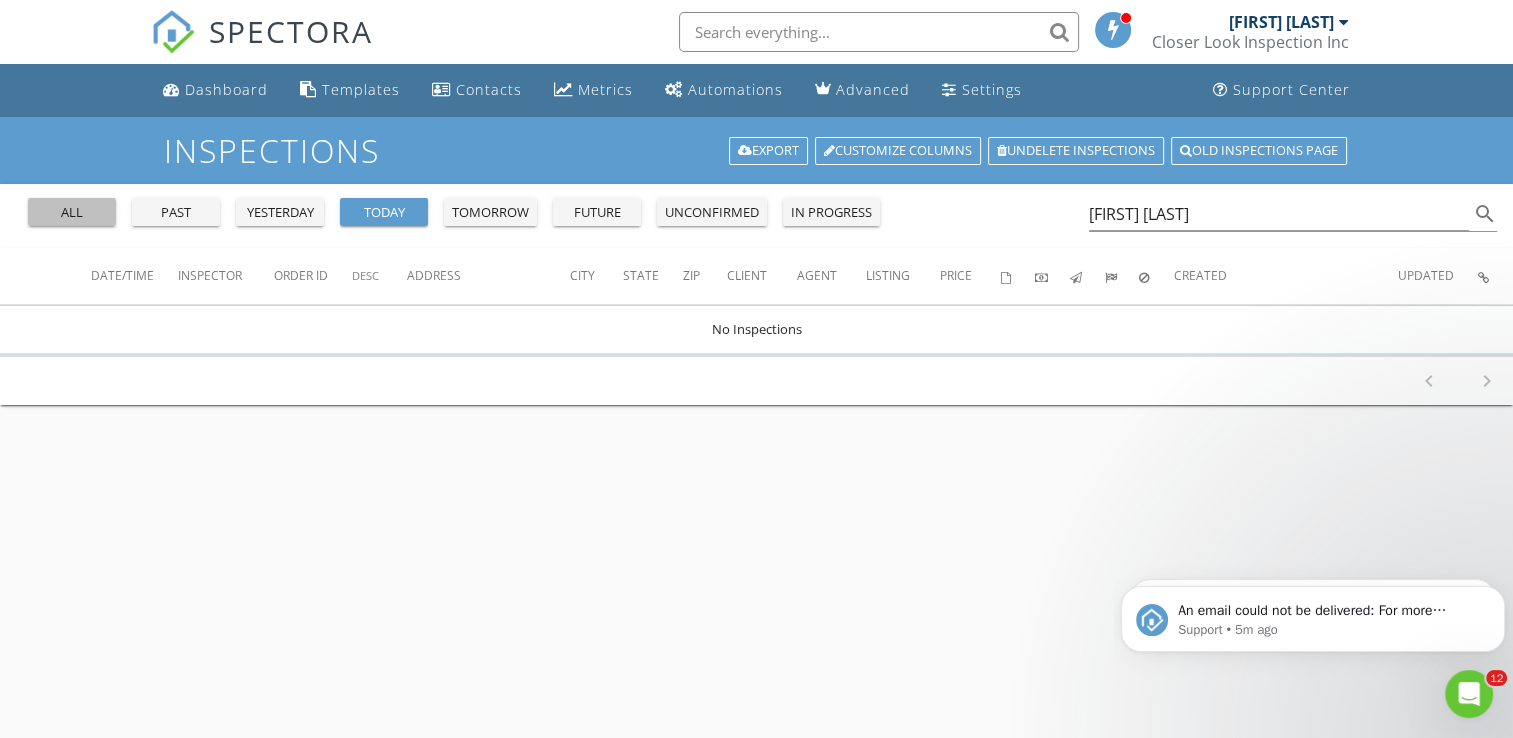 click on "all" at bounding box center [72, 213] 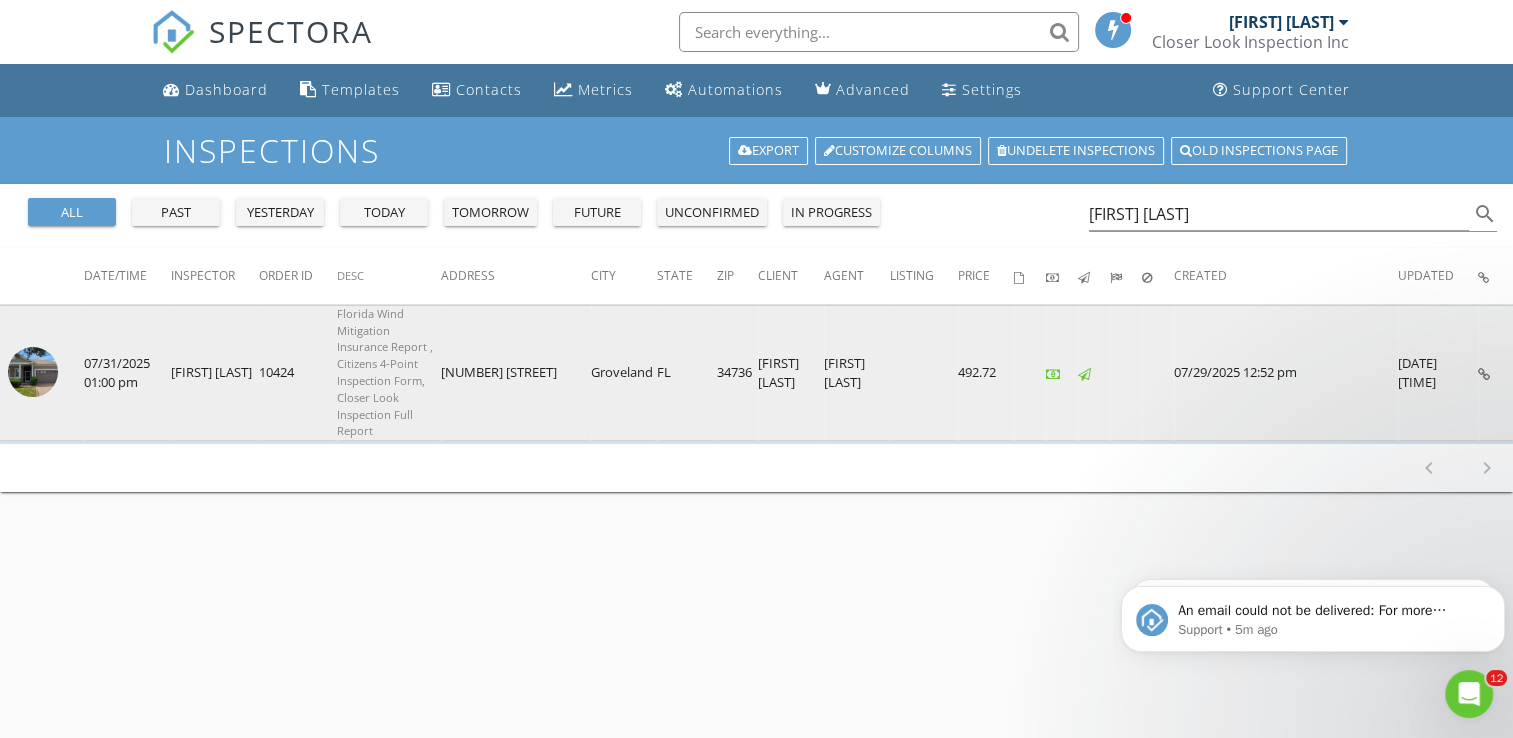 click at bounding box center (33, 372) 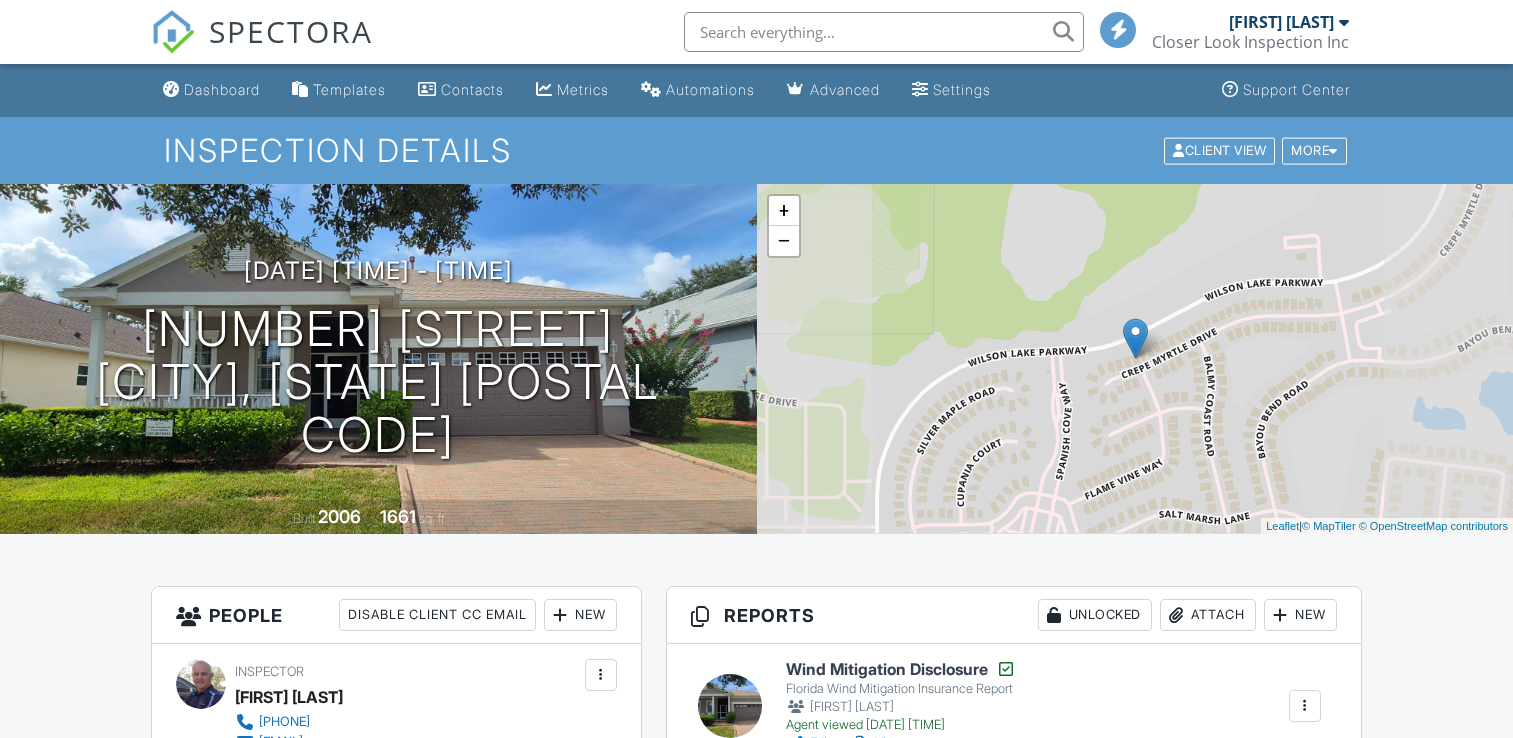 scroll, scrollTop: 0, scrollLeft: 0, axis: both 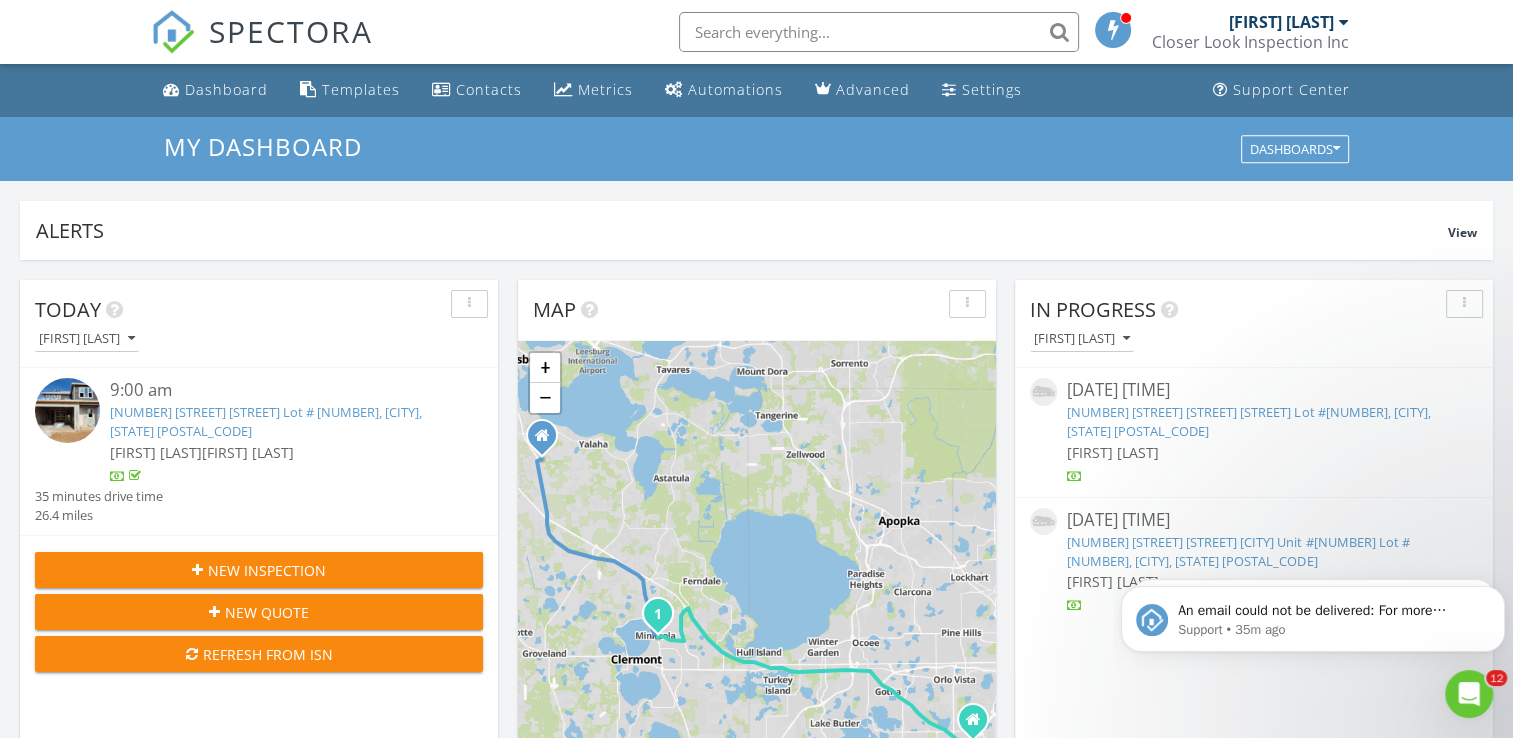 click on "[FIRST] [LAST]" at bounding box center (1281, 22) 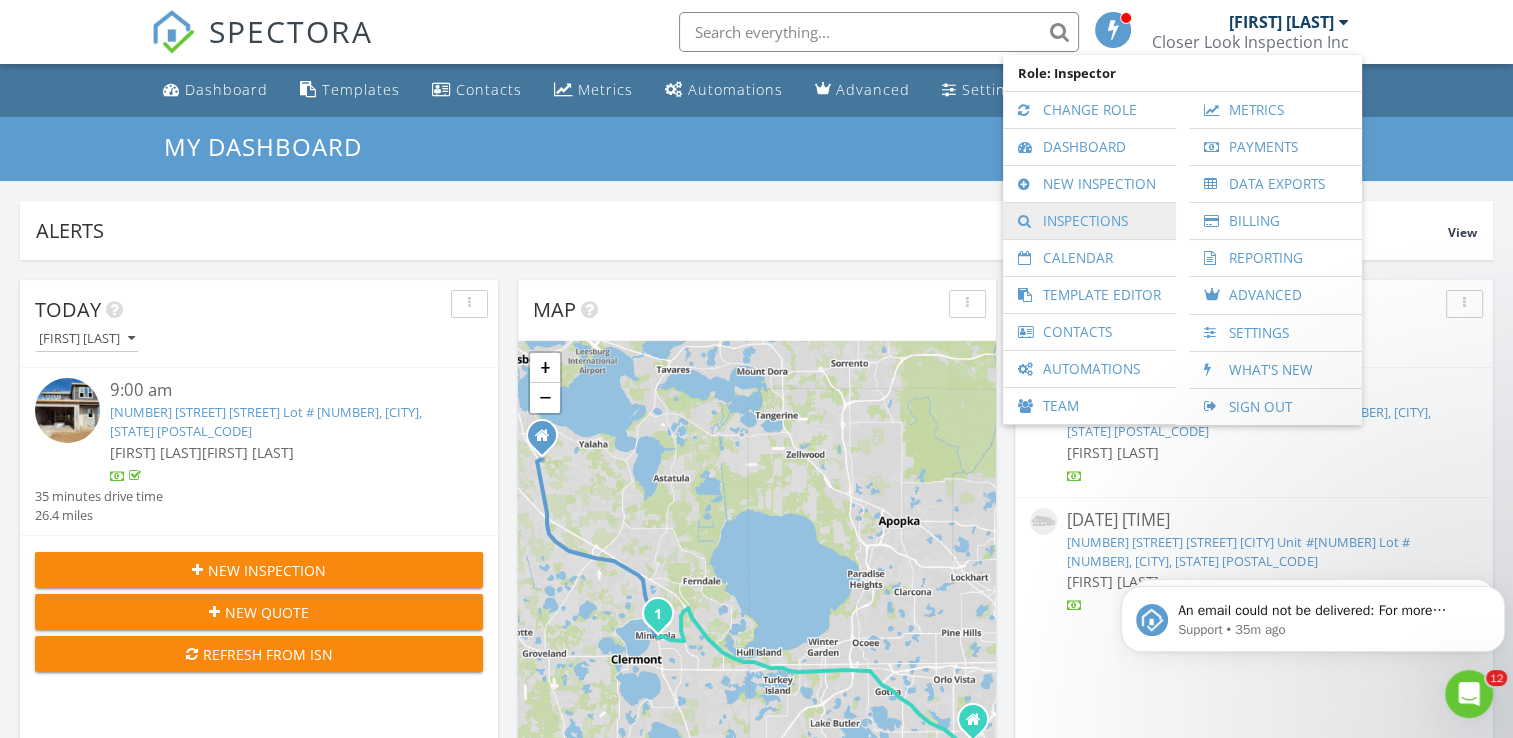 click on "Inspections" at bounding box center [1089, 221] 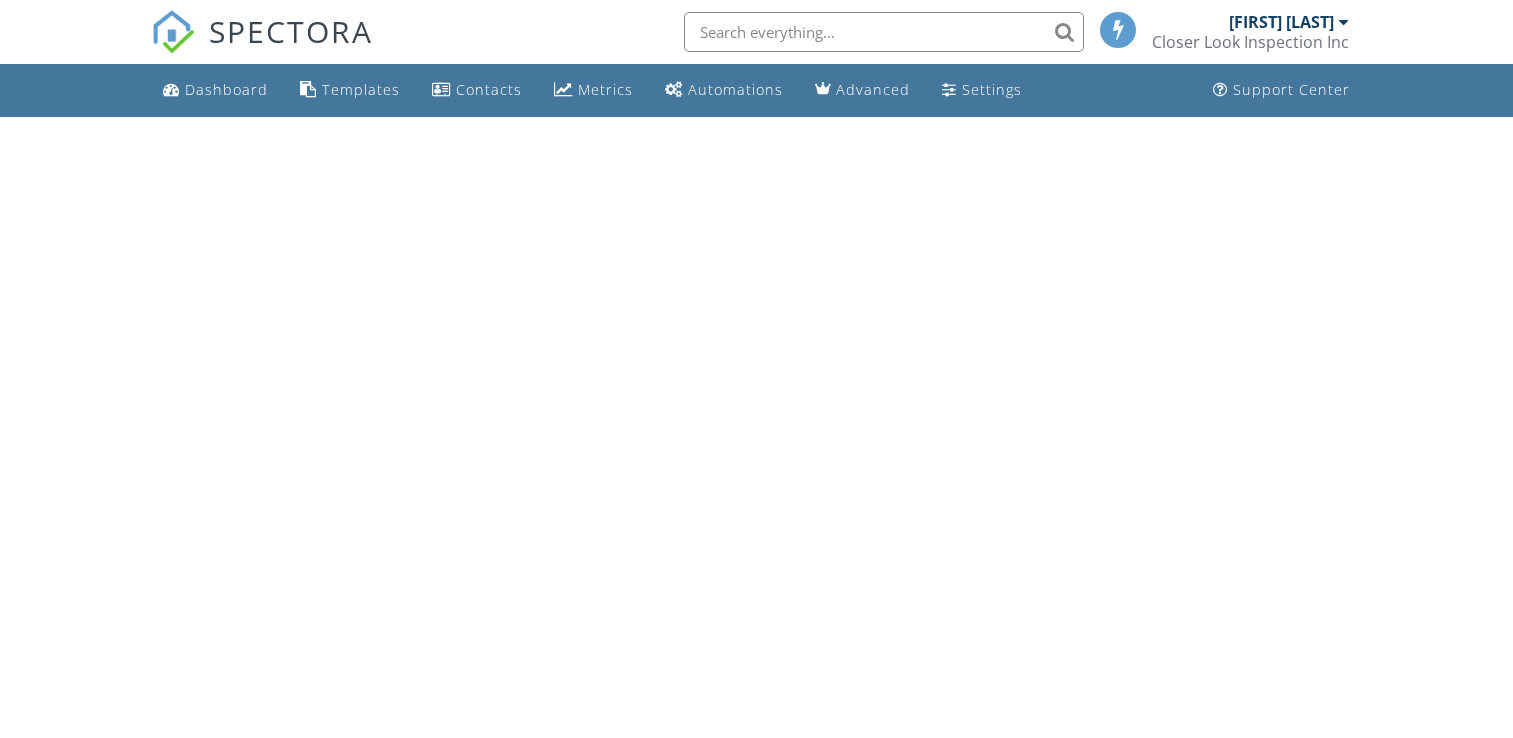 scroll, scrollTop: 0, scrollLeft: 0, axis: both 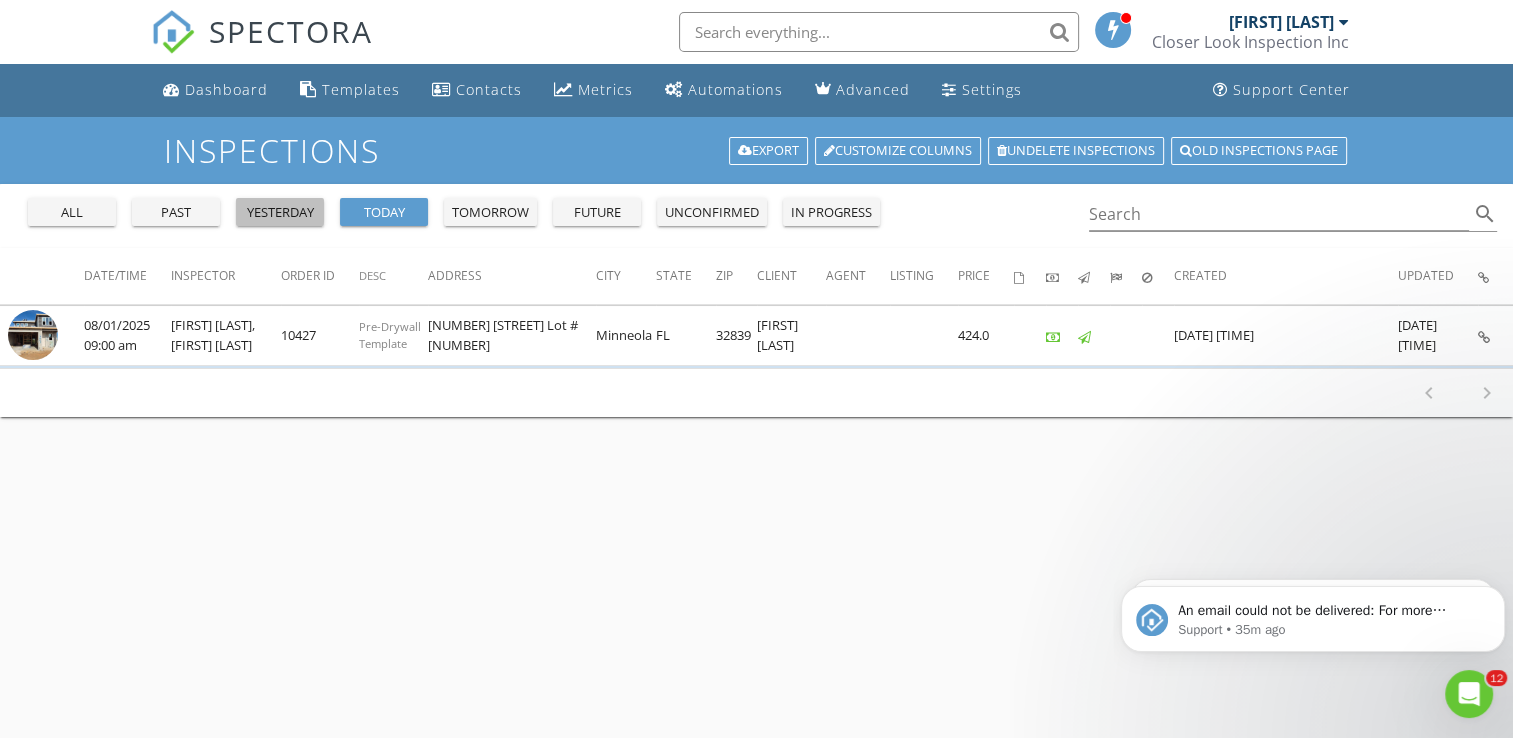 click on "yesterday" at bounding box center (280, 213) 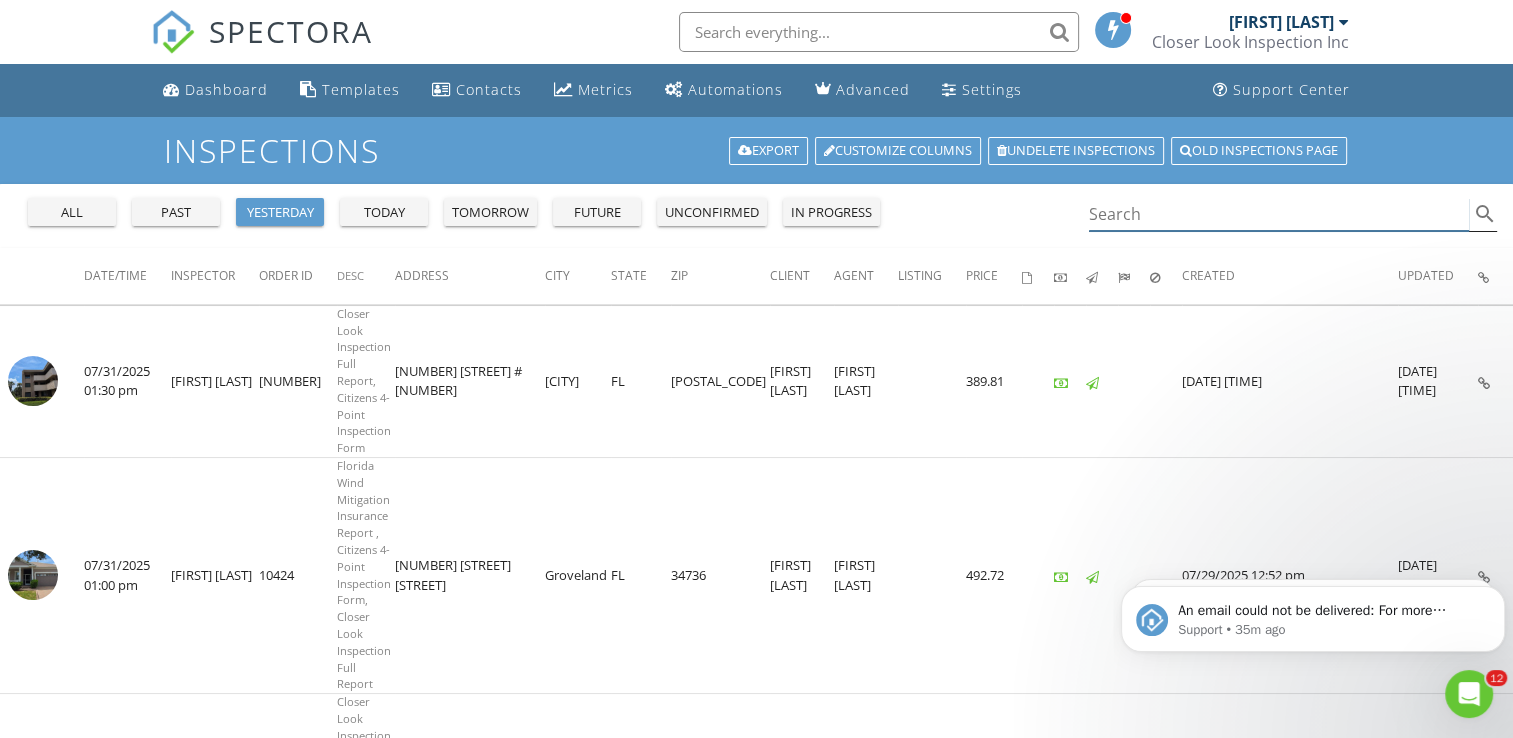 click at bounding box center [1279, 214] 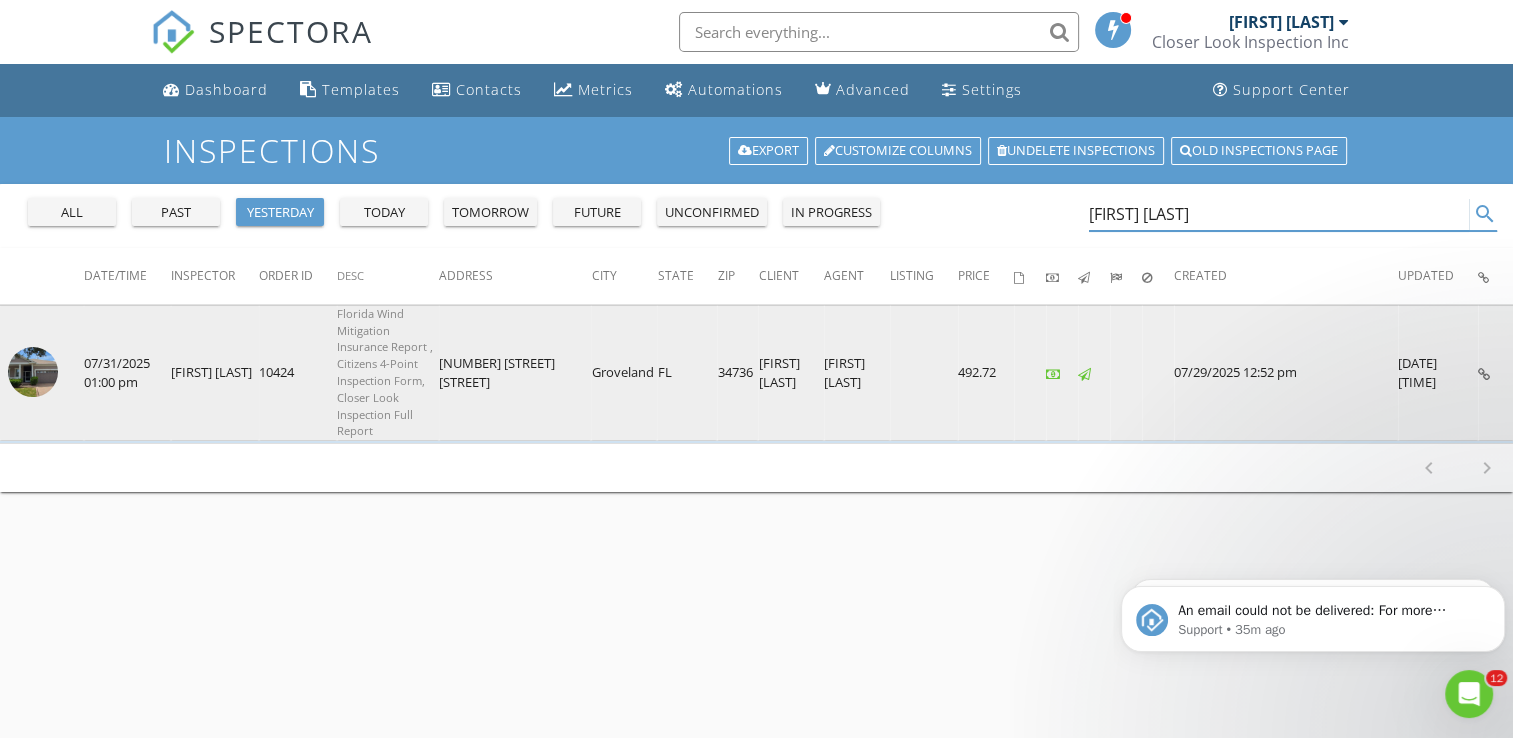 type on "[FIRST] [LAST]" 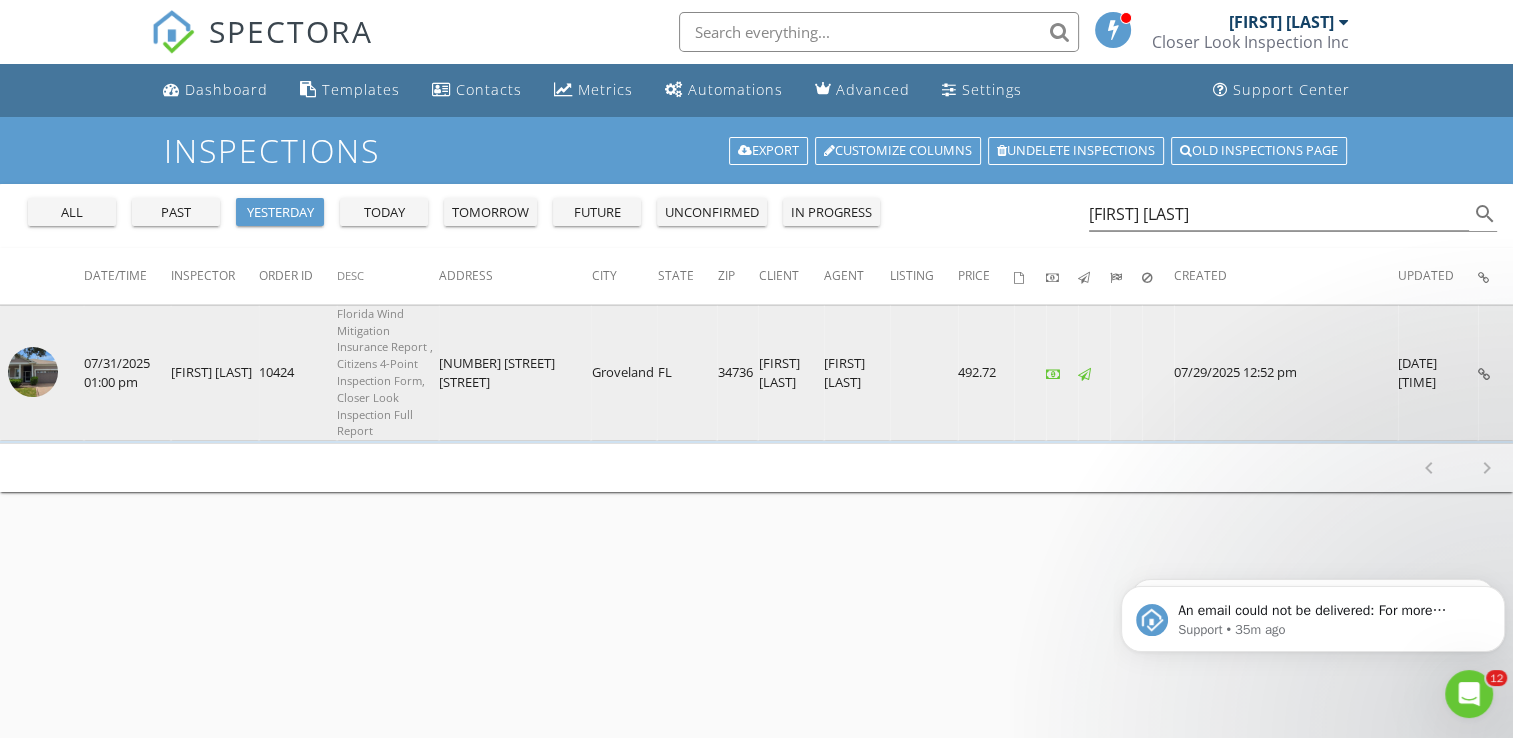 click at bounding box center [33, 372] 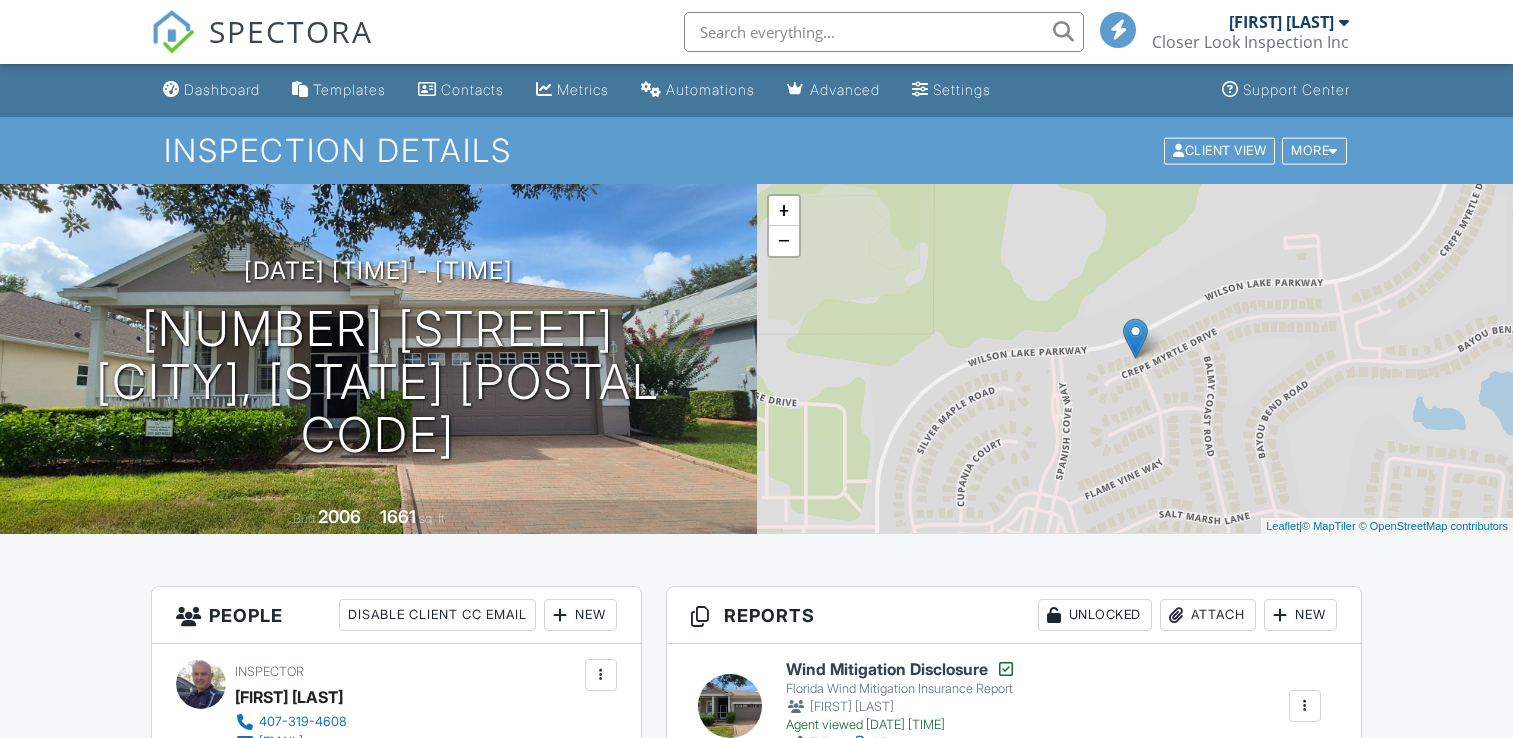 scroll, scrollTop: 0, scrollLeft: 0, axis: both 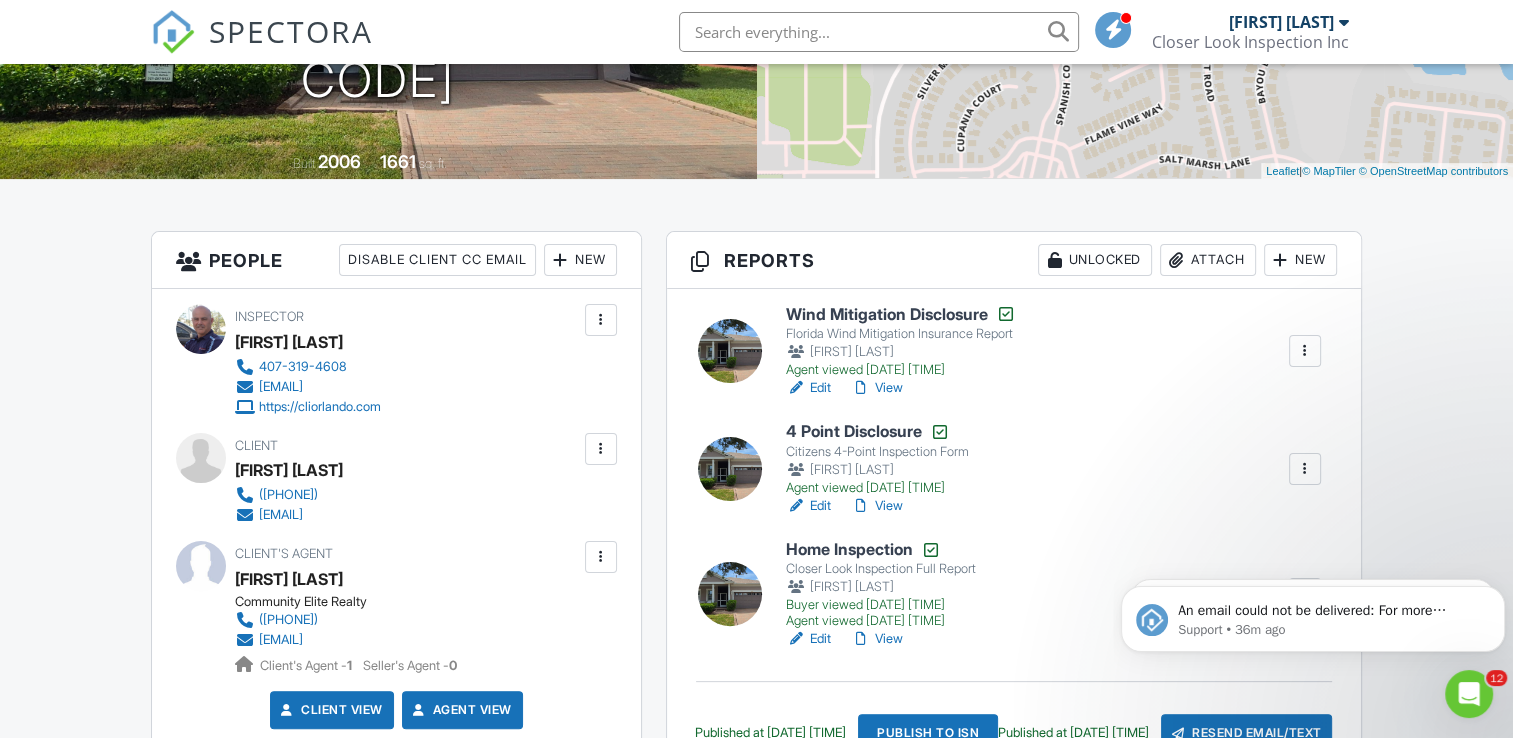 click at bounding box center [601, 557] 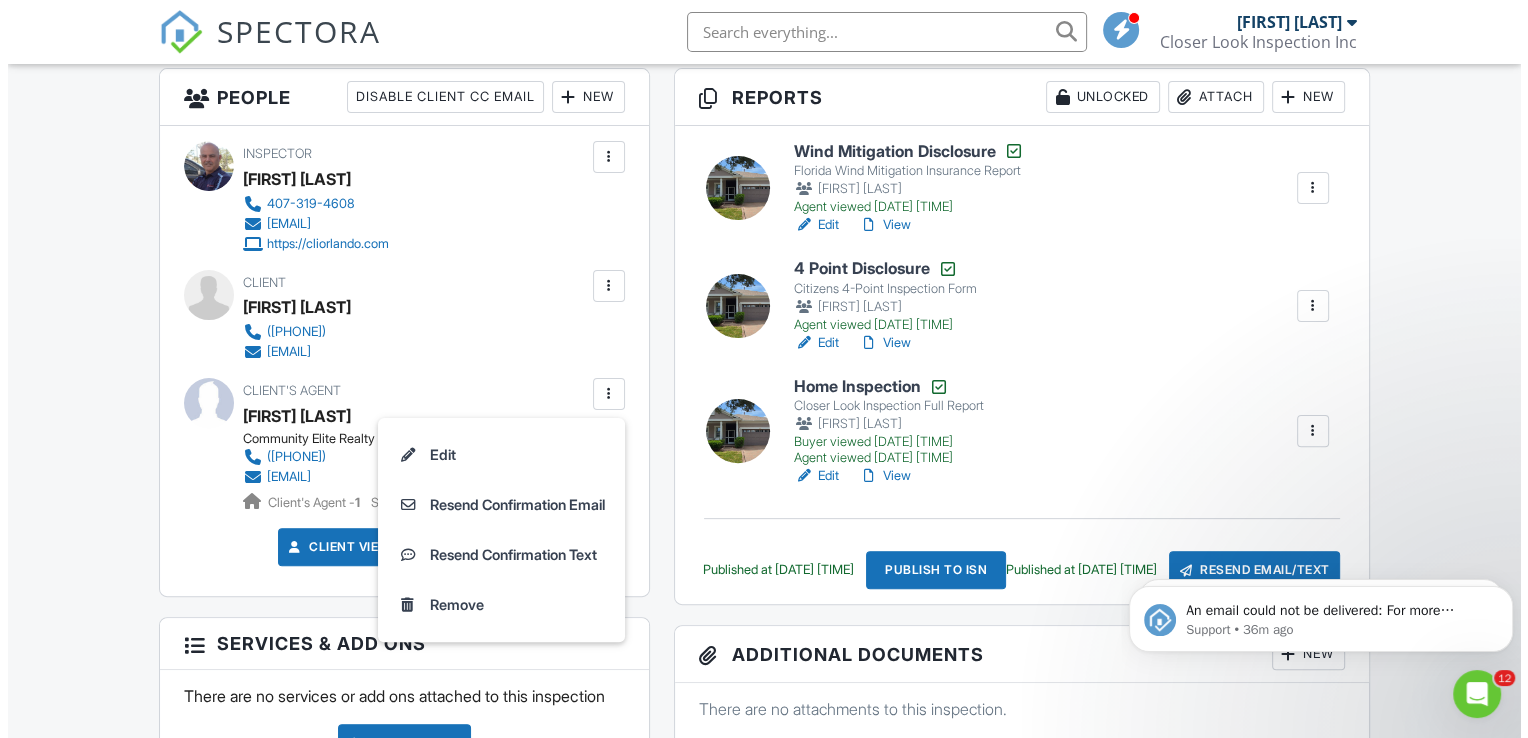 scroll, scrollTop: 549, scrollLeft: 0, axis: vertical 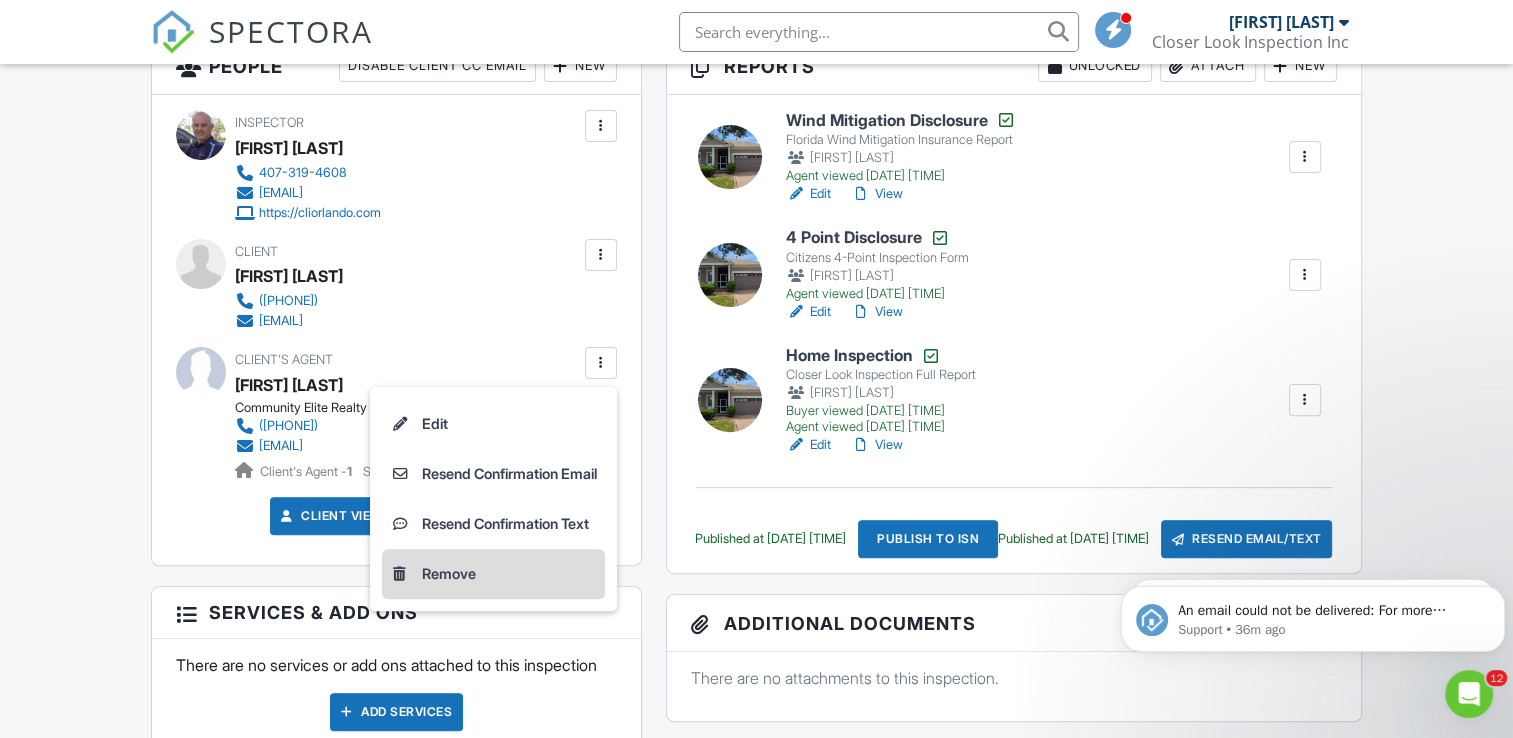 click on "Remove" at bounding box center (493, 574) 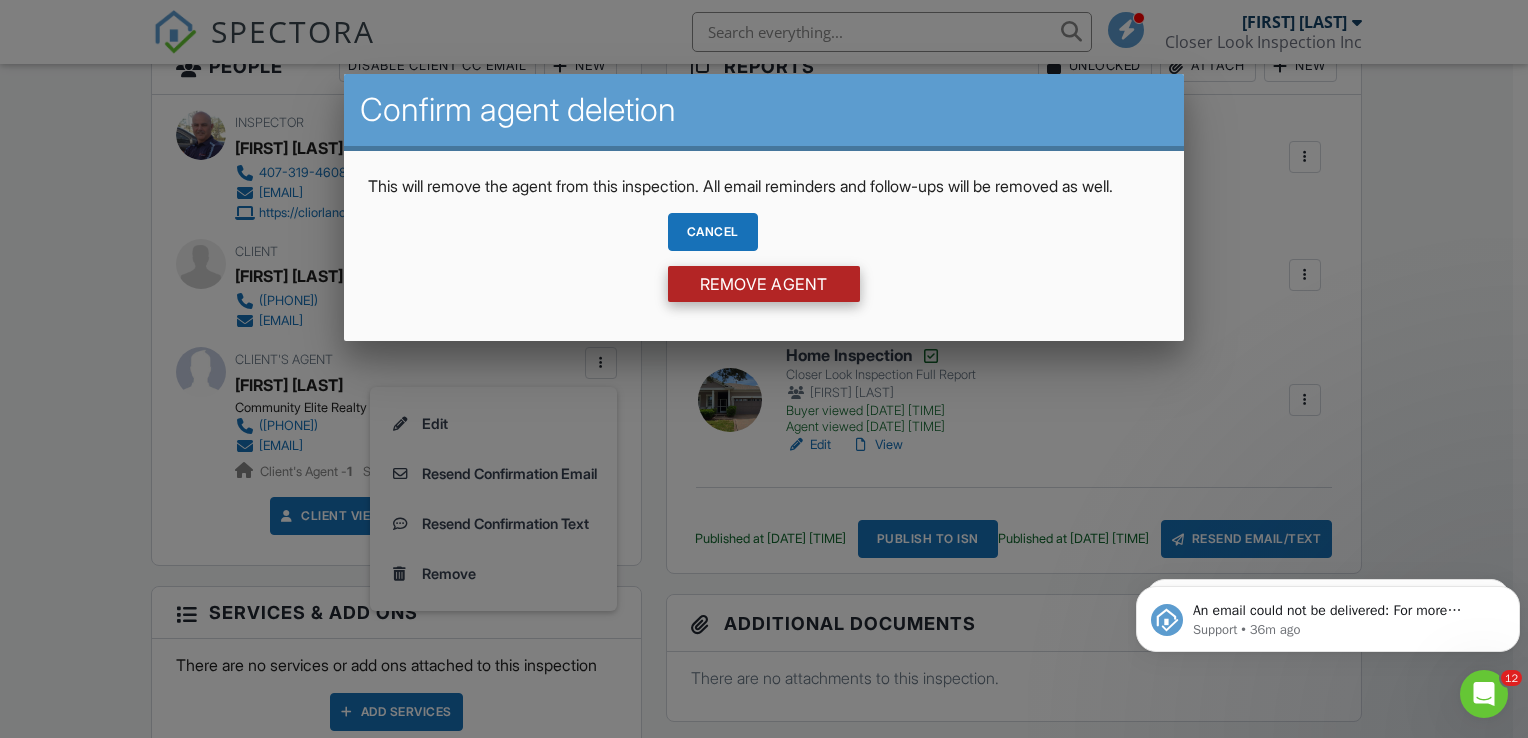 click on "Remove Agent" at bounding box center (764, 284) 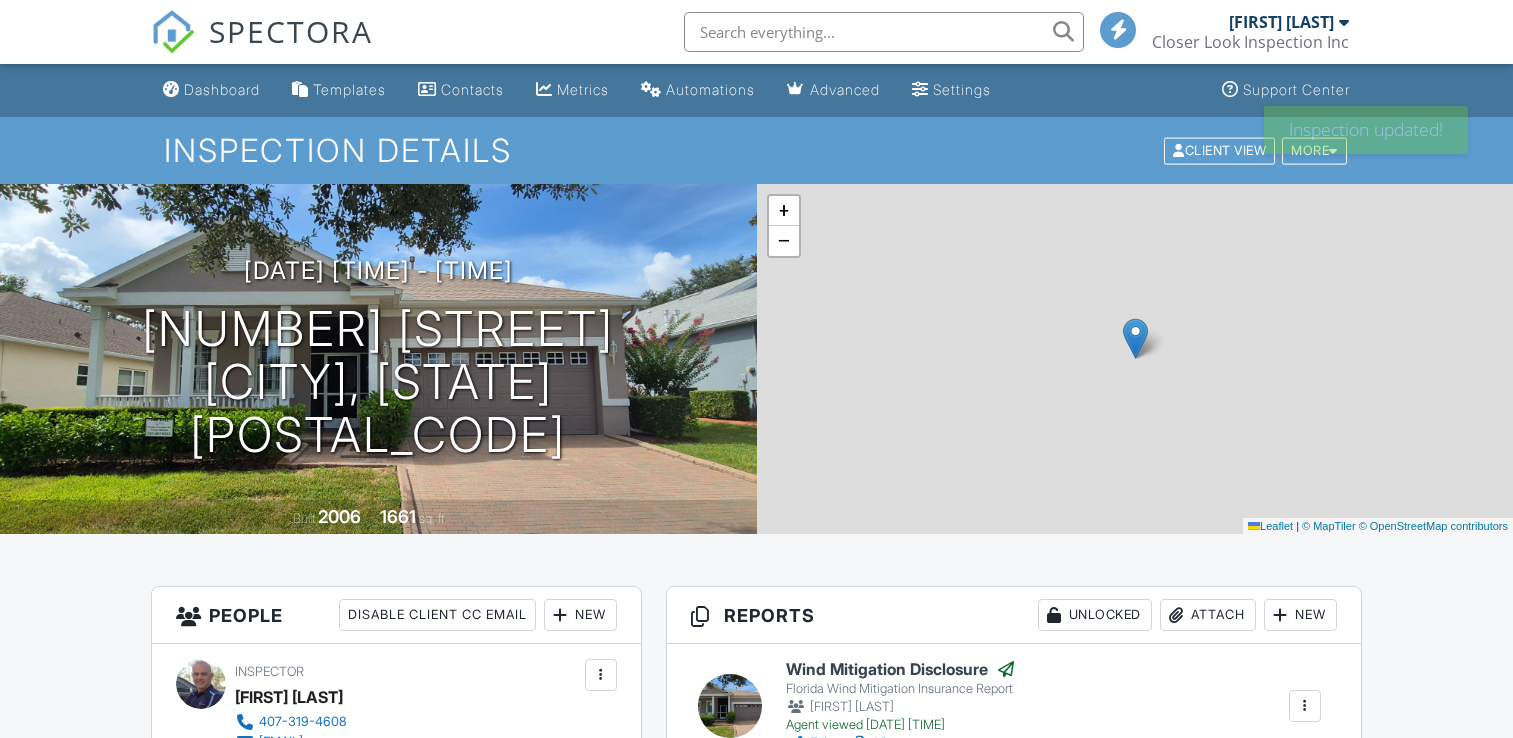 scroll, scrollTop: 0, scrollLeft: 0, axis: both 